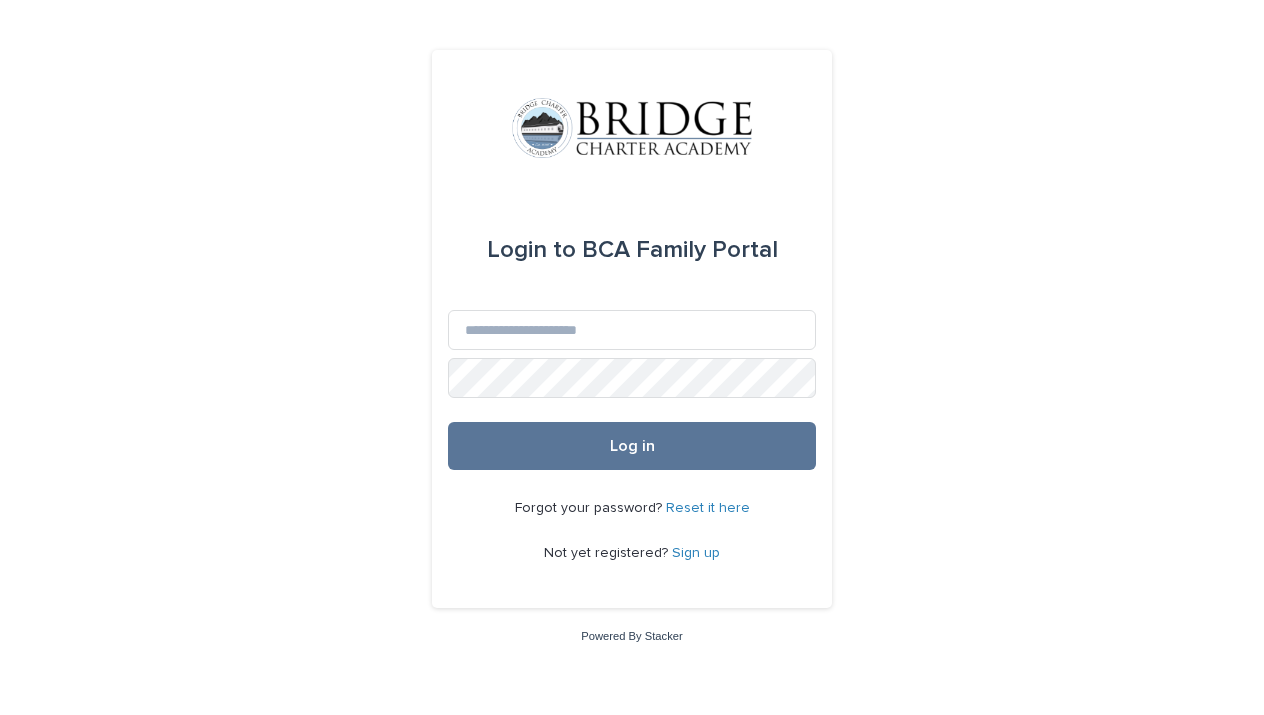 scroll, scrollTop: 0, scrollLeft: 0, axis: both 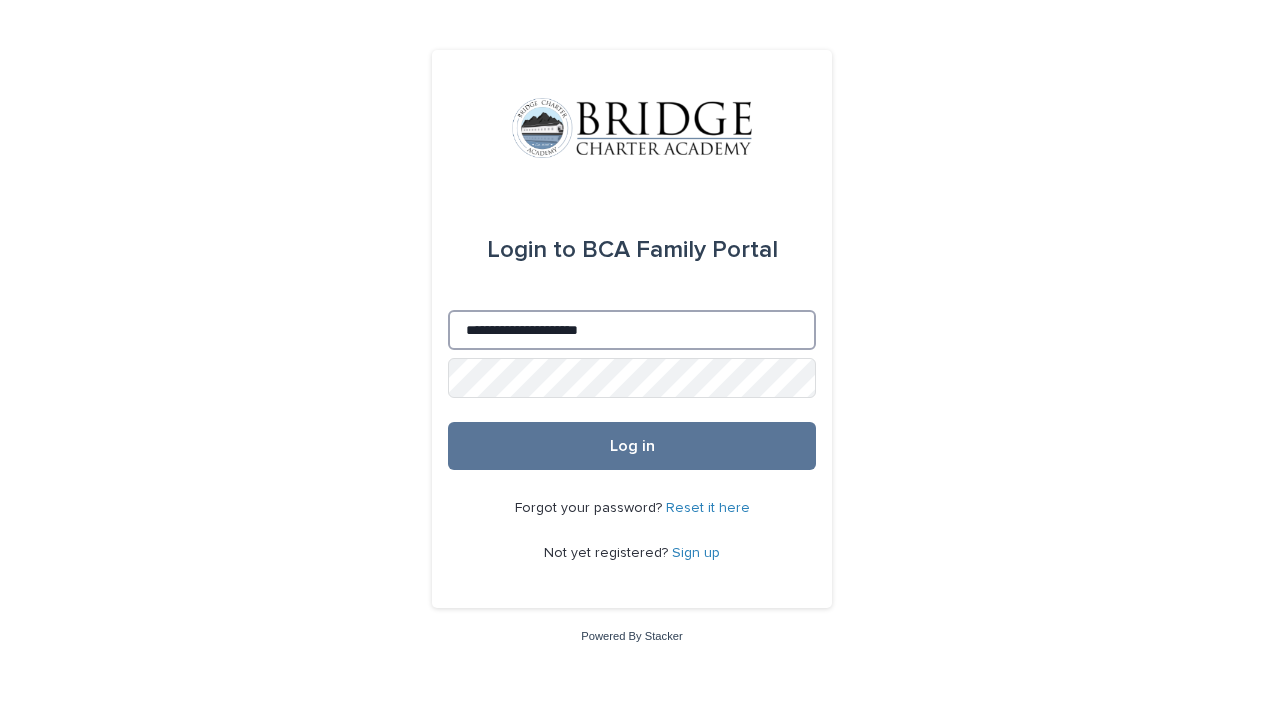 type on "**********" 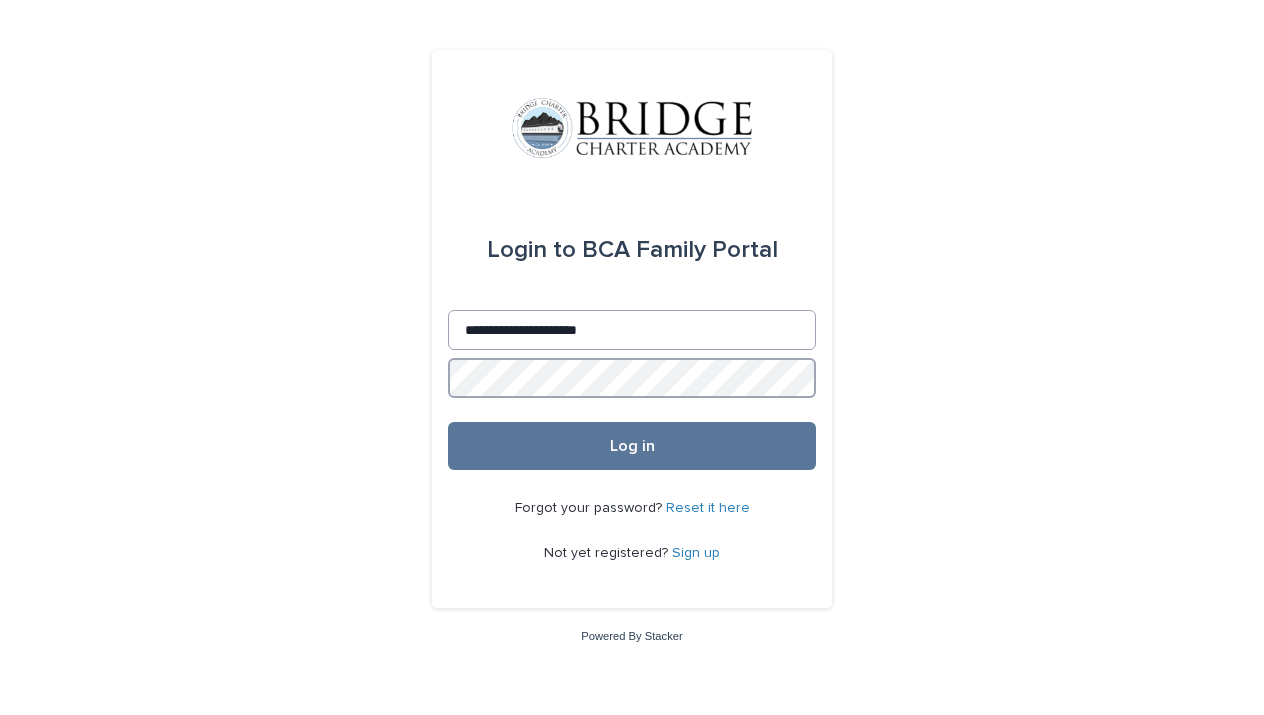 click on "Log in" at bounding box center [632, 446] 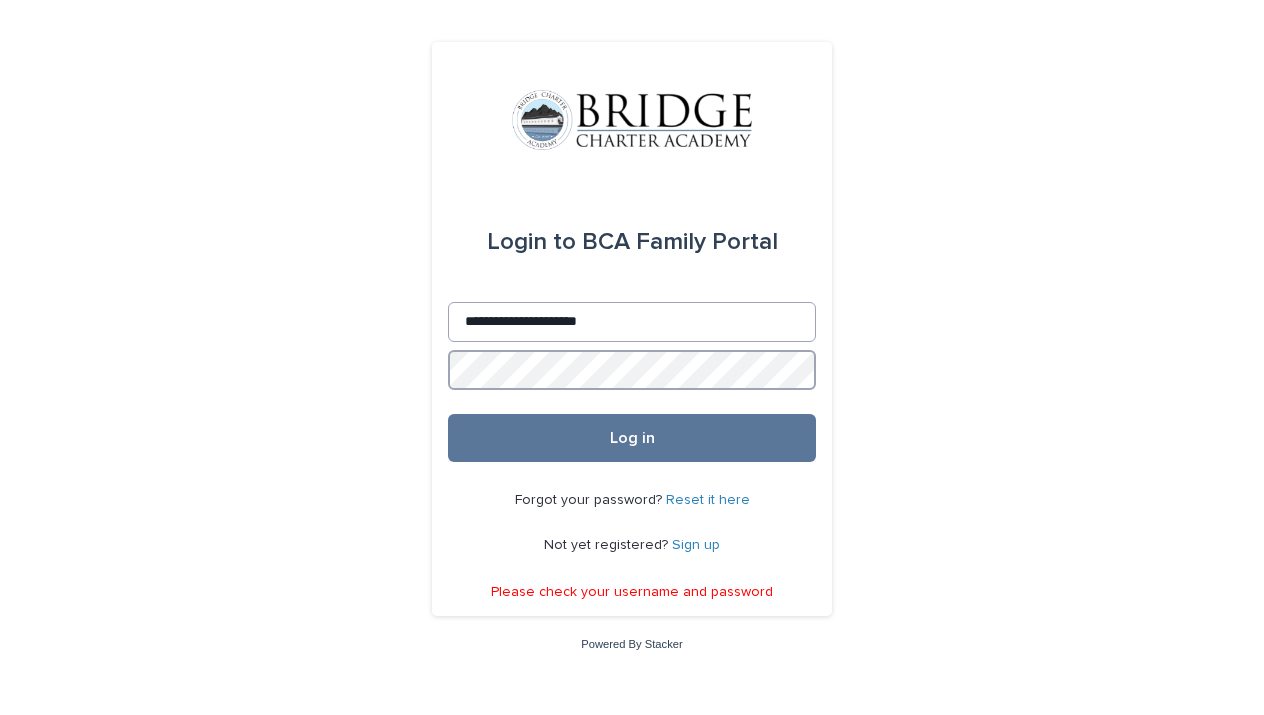 click on "Log in" at bounding box center (632, 438) 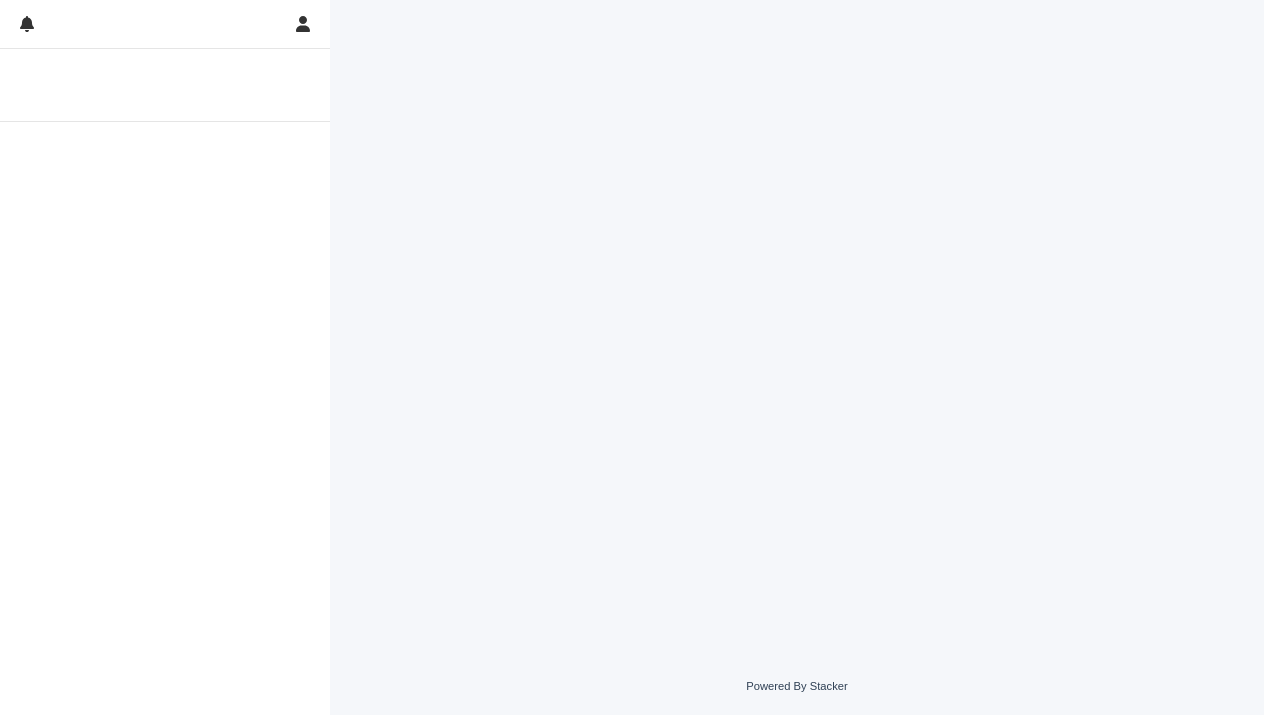 scroll, scrollTop: 0, scrollLeft: 0, axis: both 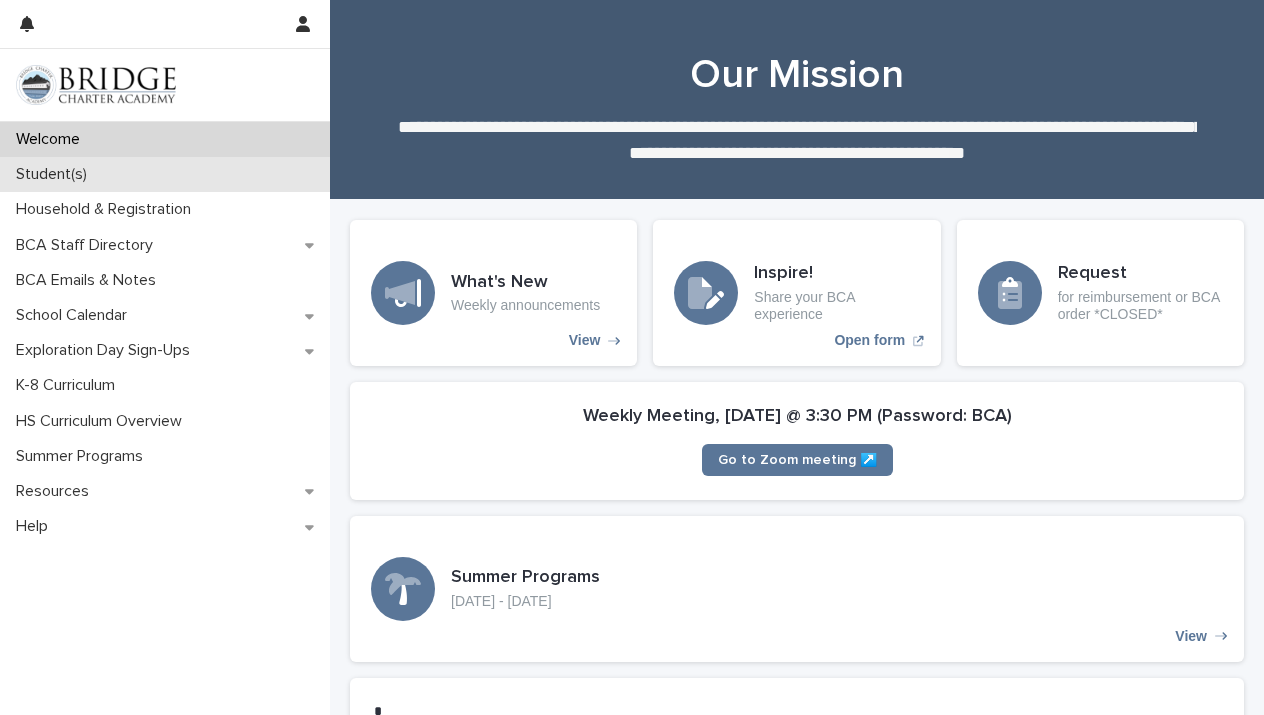 click on "Student(s)" at bounding box center (165, 174) 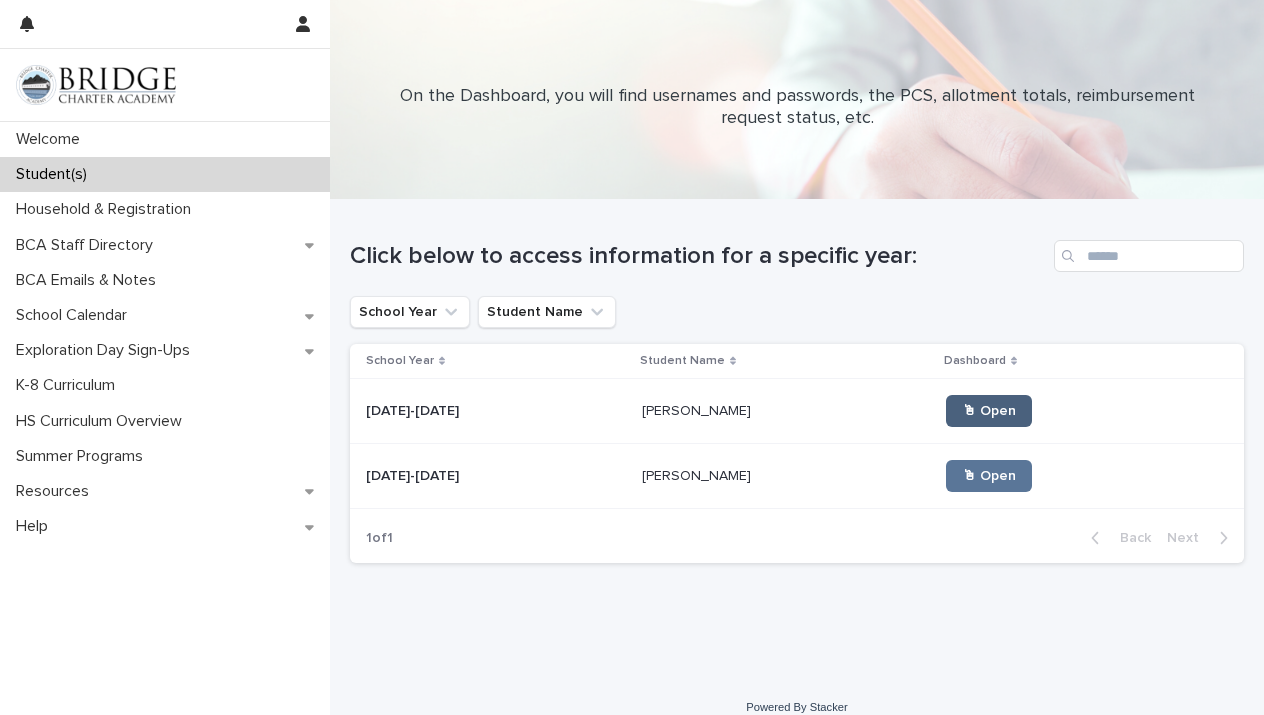 click on "🖱 Open" at bounding box center [989, 411] 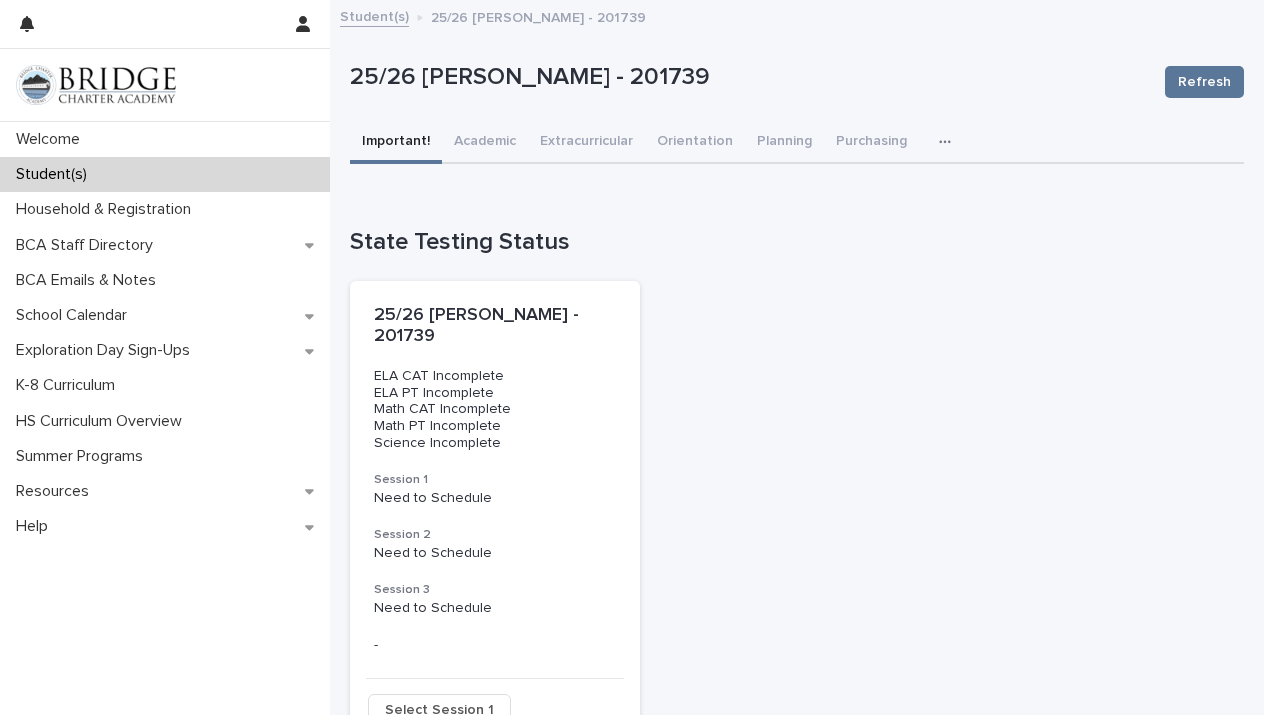 scroll, scrollTop: 0, scrollLeft: 0, axis: both 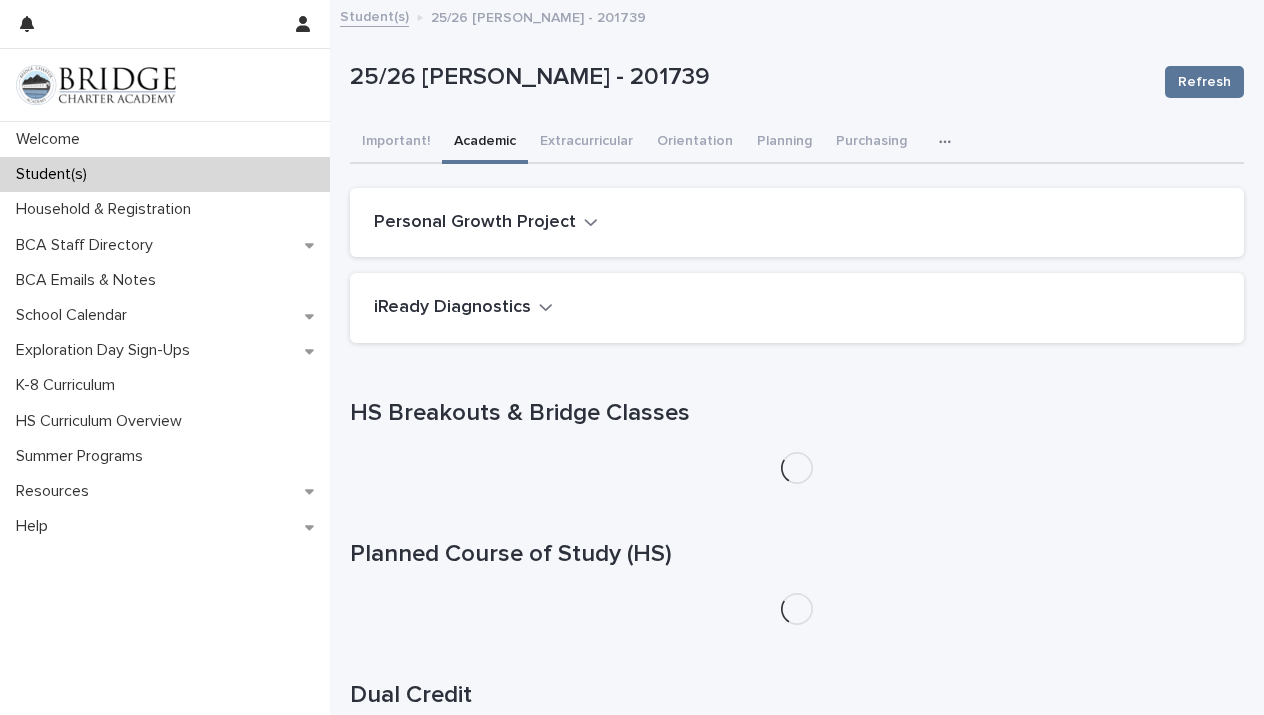 click on "Academic" at bounding box center (485, 143) 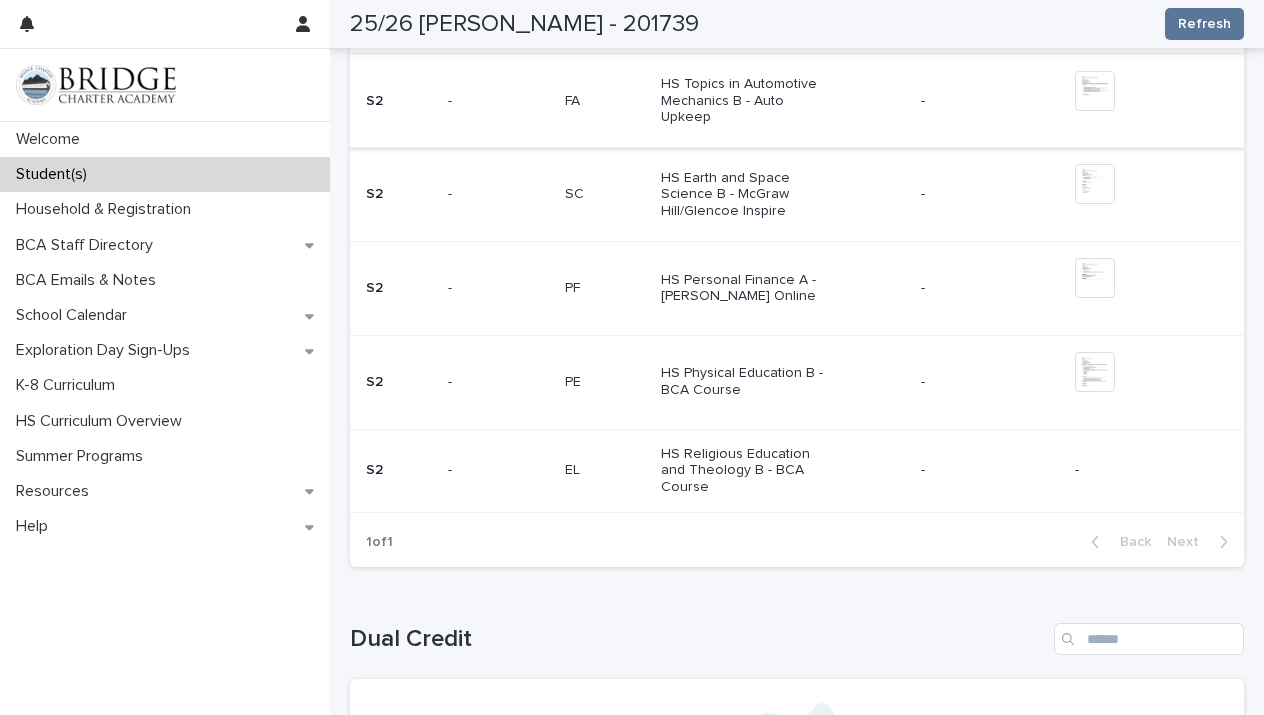 scroll, scrollTop: 1755, scrollLeft: 0, axis: vertical 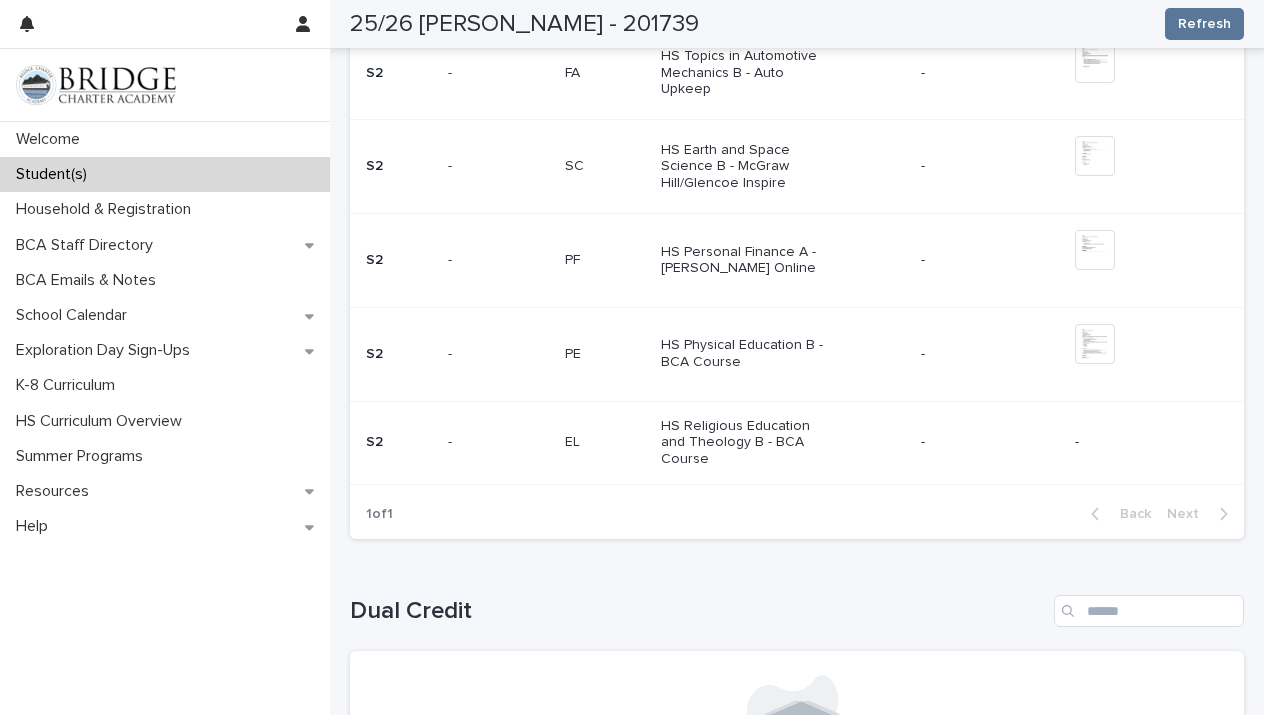 click on "HS Personal Finance A - [PERSON_NAME] Online" at bounding box center (783, 261) 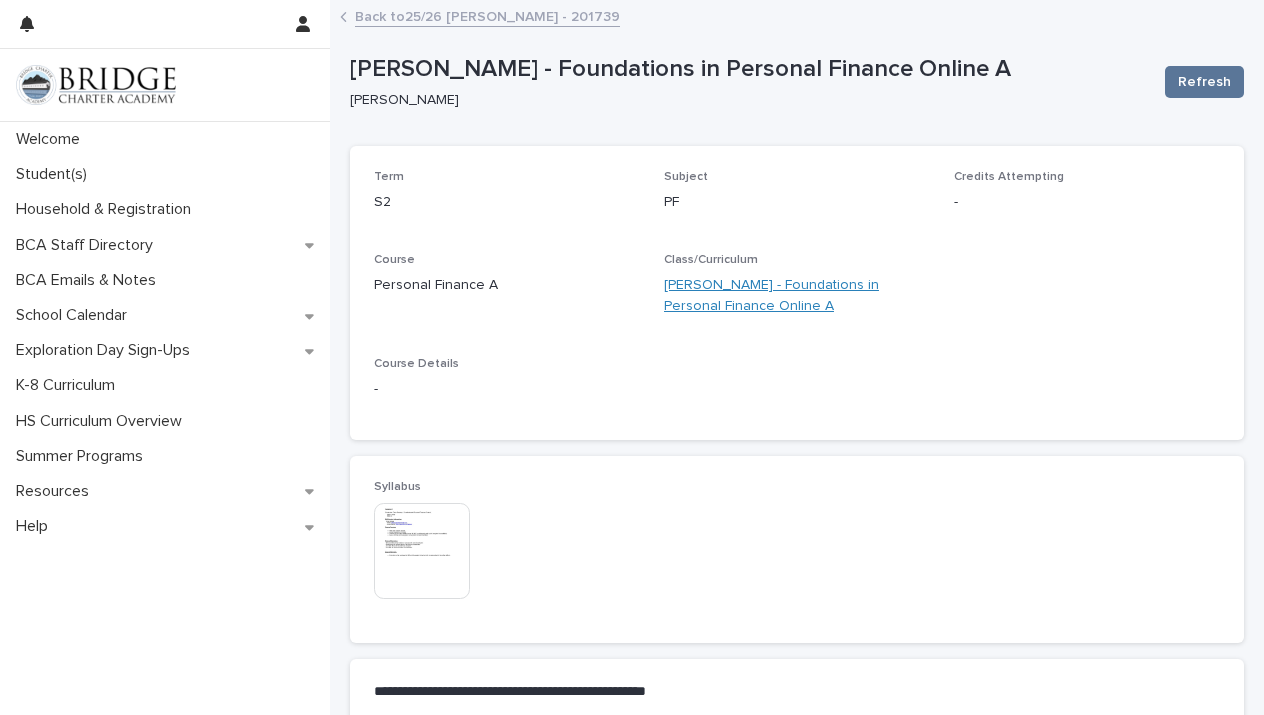 scroll, scrollTop: 0, scrollLeft: 0, axis: both 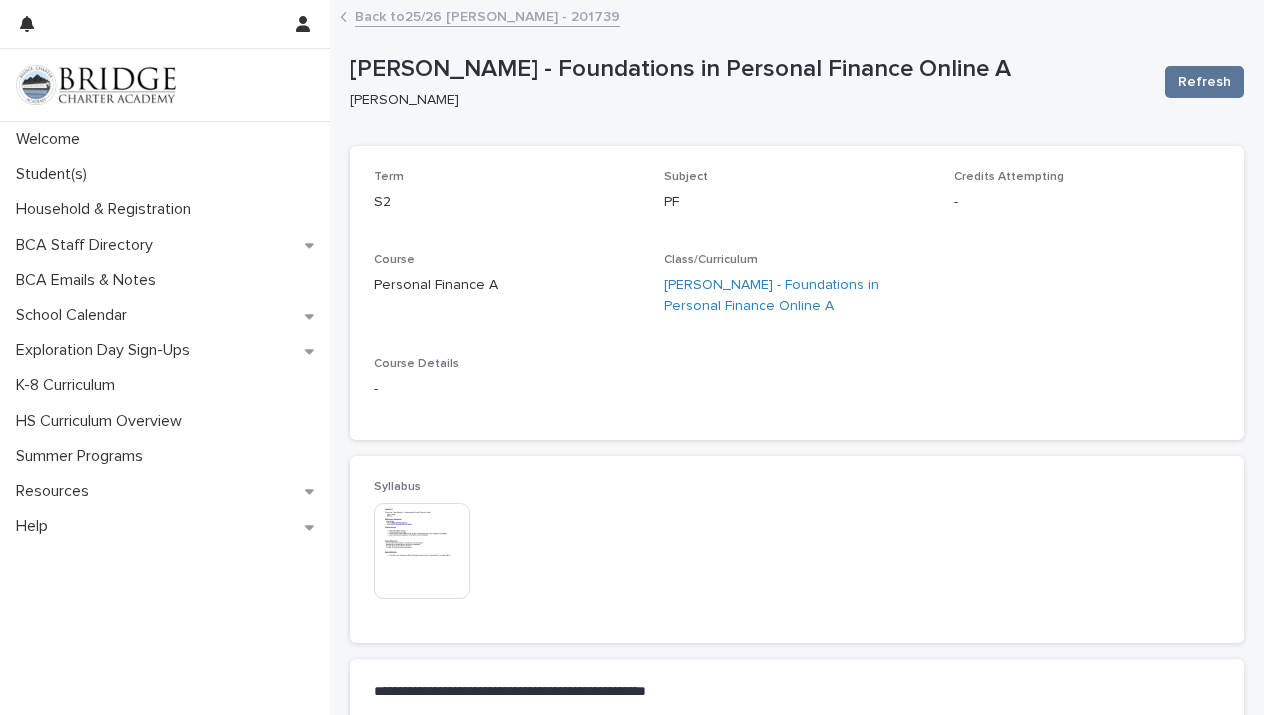 click on "Back to  25/26 [PERSON_NAME] - 201739" at bounding box center (487, 15) 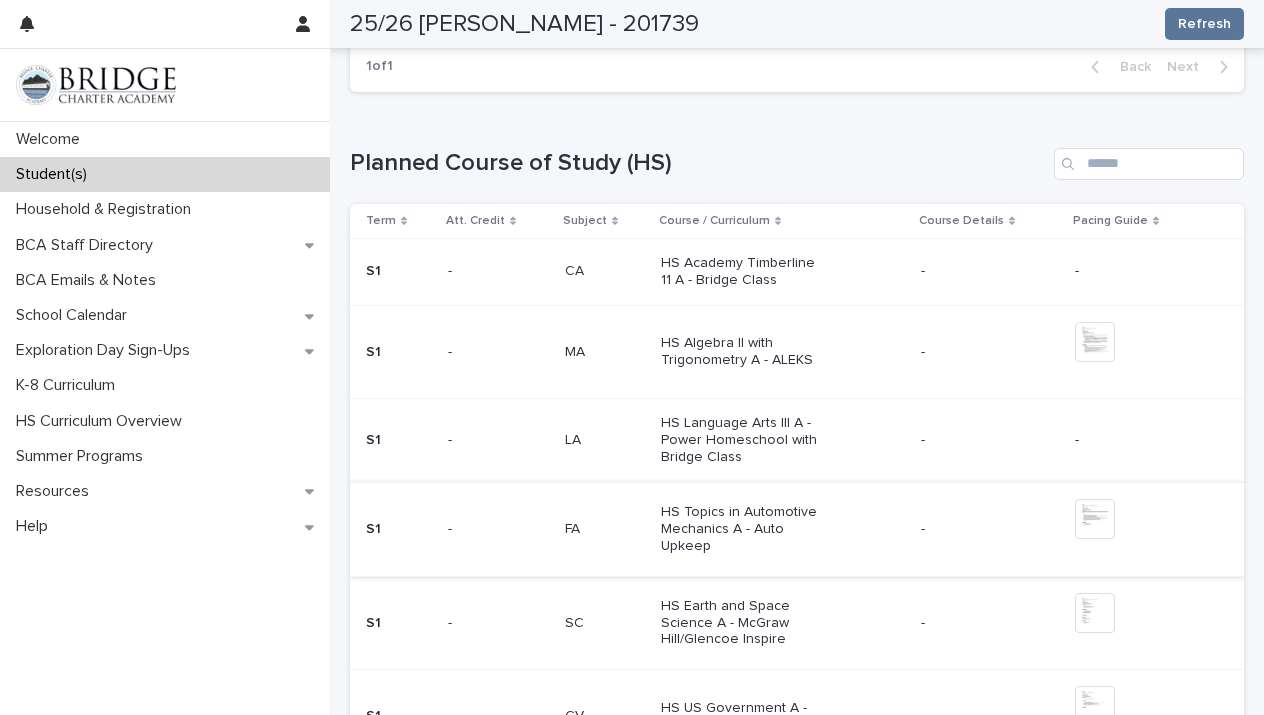 scroll, scrollTop: 588, scrollLeft: 0, axis: vertical 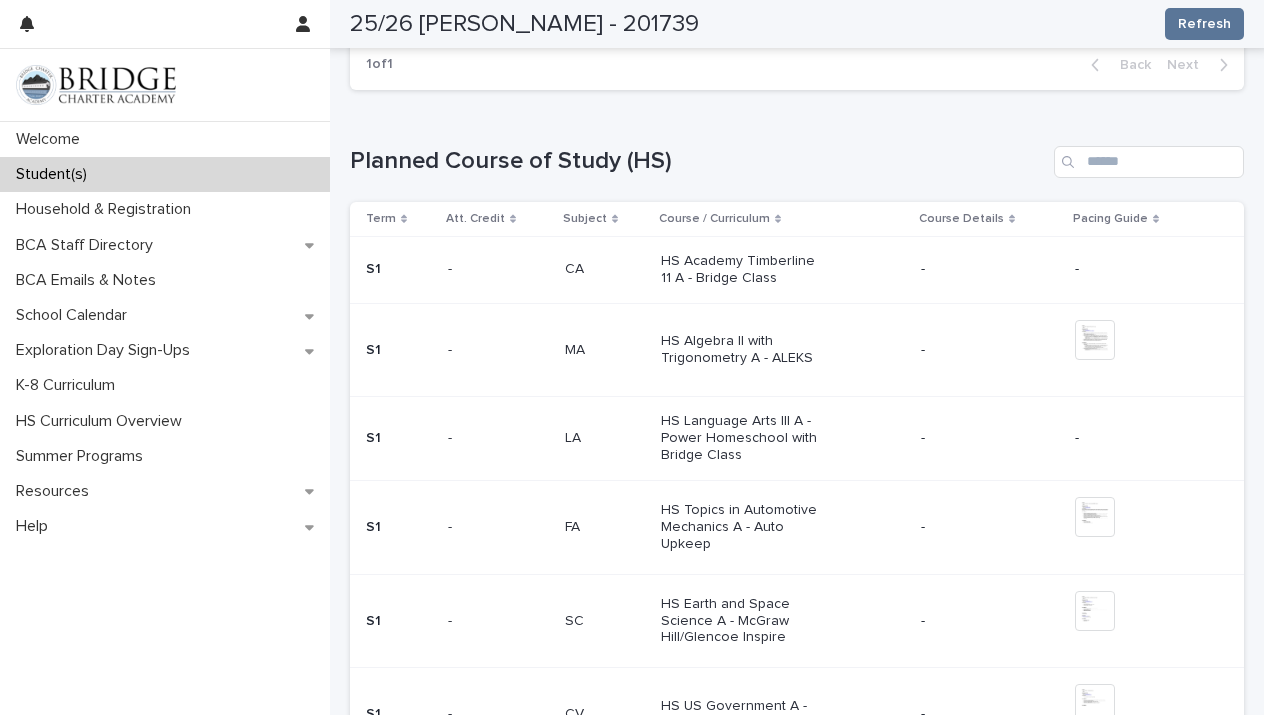click on "HS Topics in Automotive Mechanics A - Auto Upkeep" at bounding box center (744, 527) 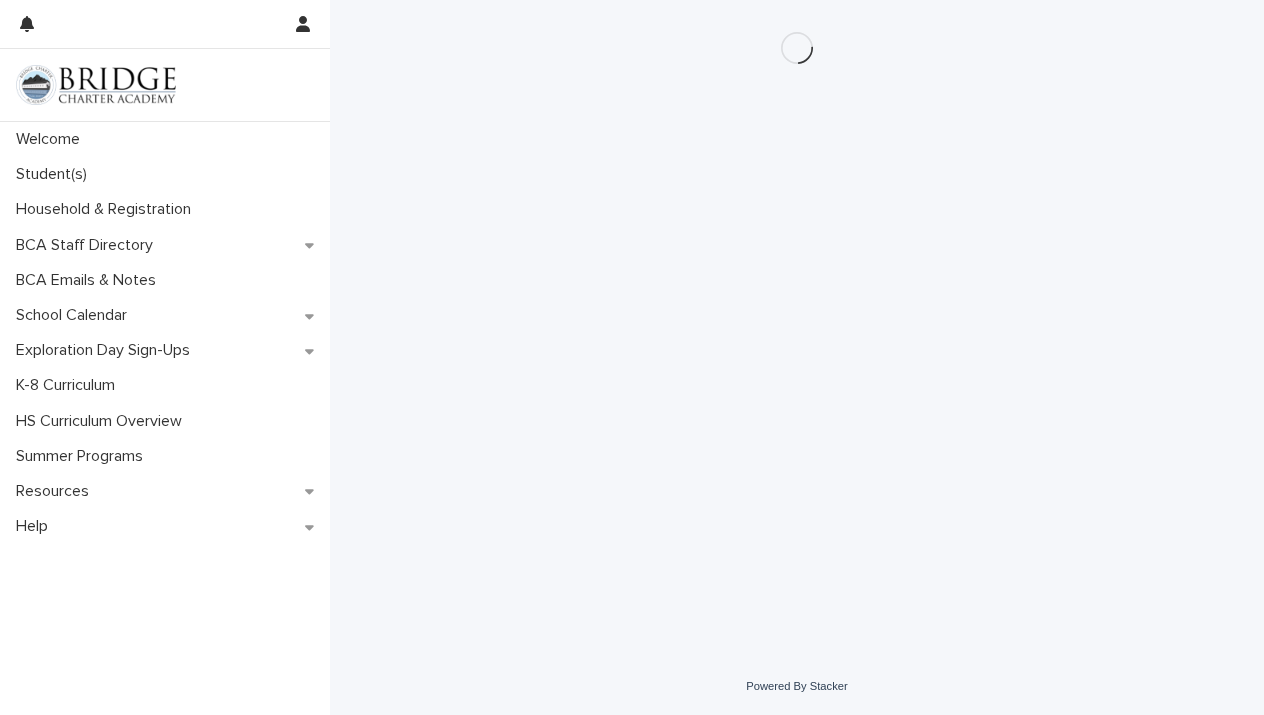 scroll, scrollTop: 0, scrollLeft: 0, axis: both 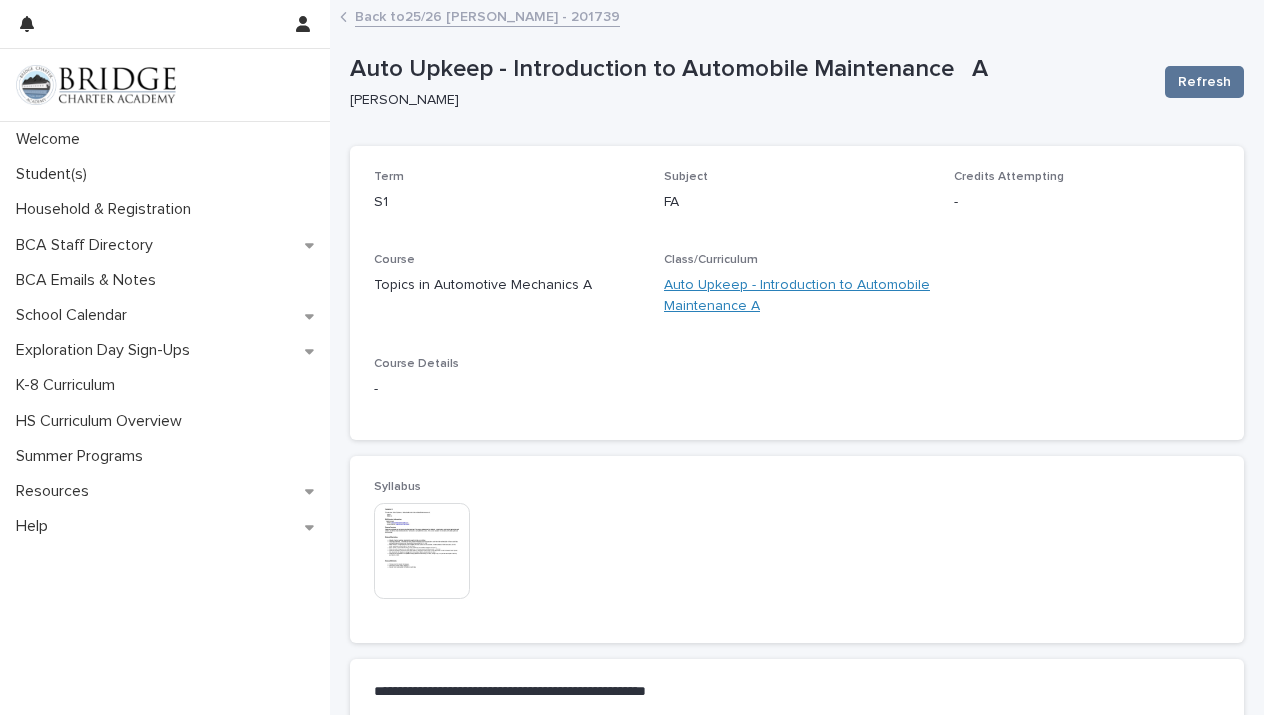 click on "Auto Upkeep - Introduction to Automobile Maintenance   A" at bounding box center [797, 296] 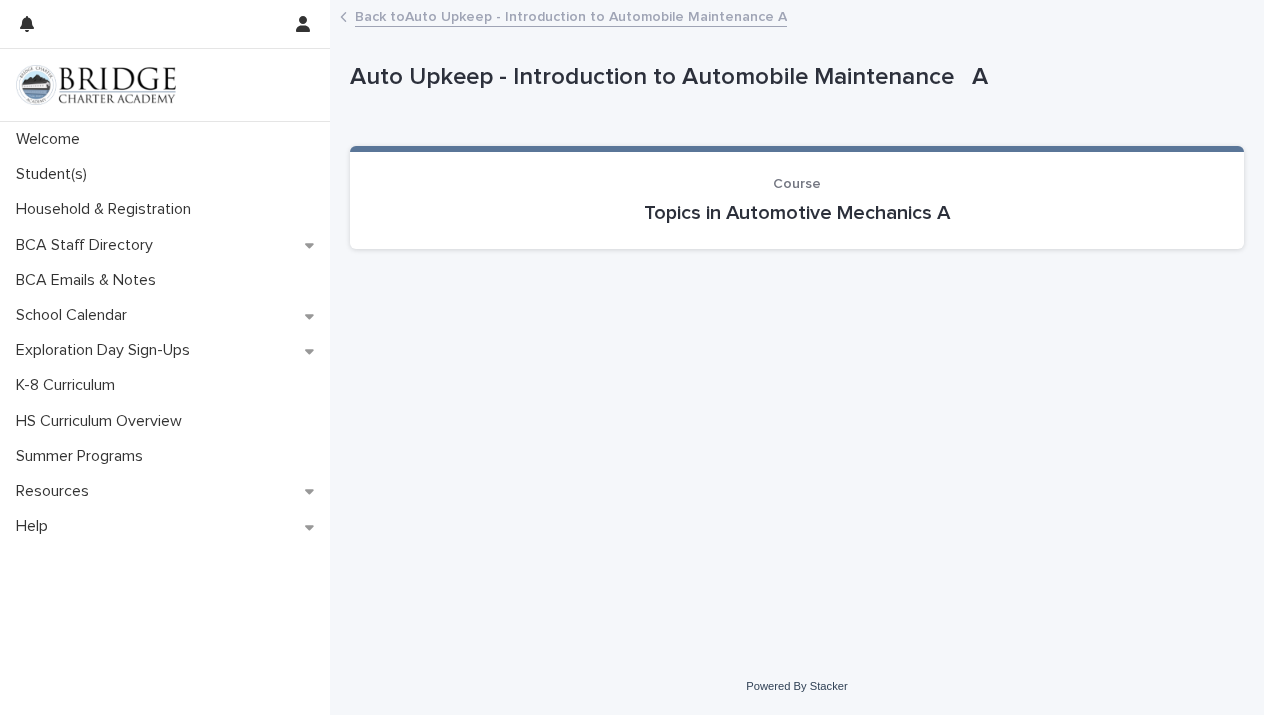 click on "Back to  Auto Upkeep - Introduction to Automobile Maintenance   A" at bounding box center (571, 15) 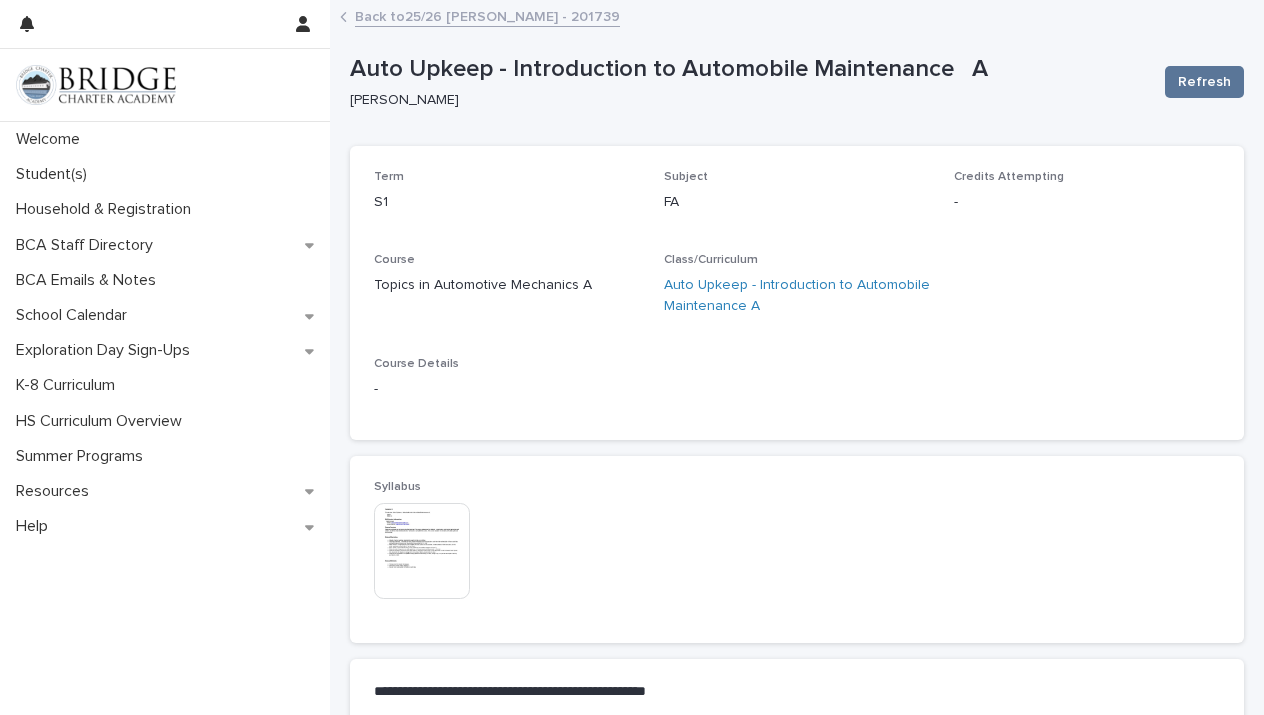 click at bounding box center [422, 551] 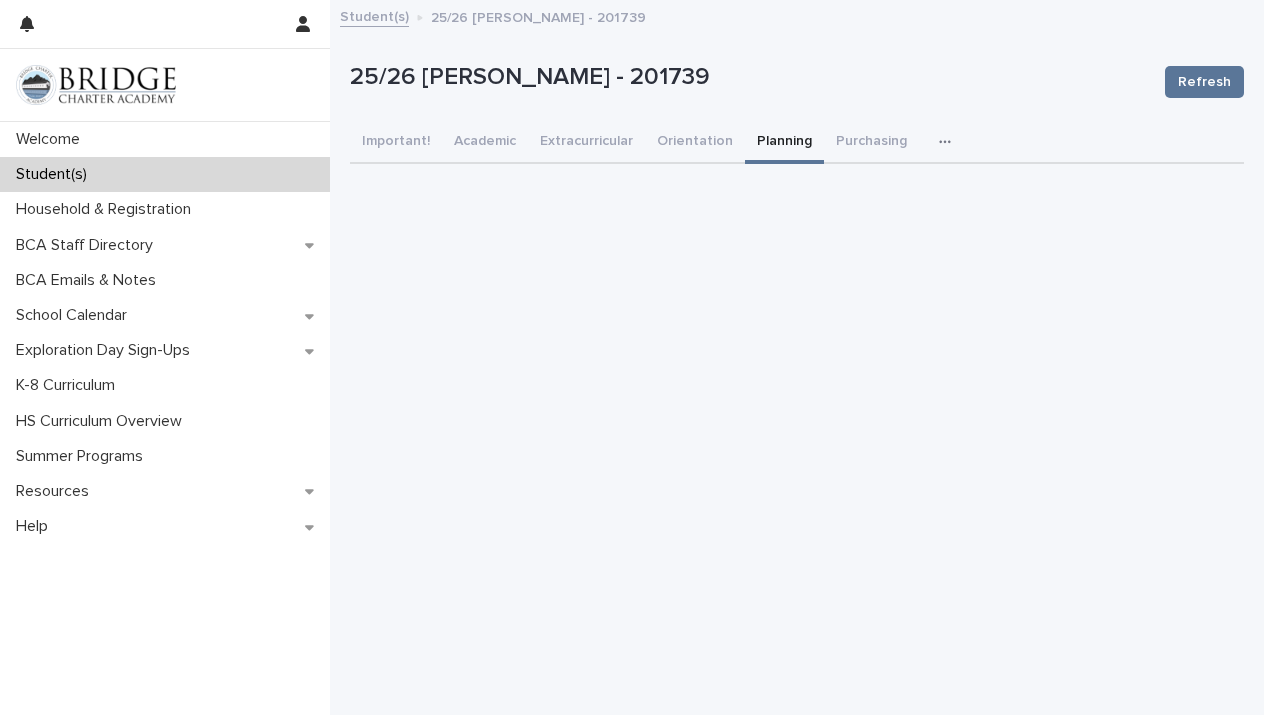 click on "Planning" at bounding box center [784, 143] 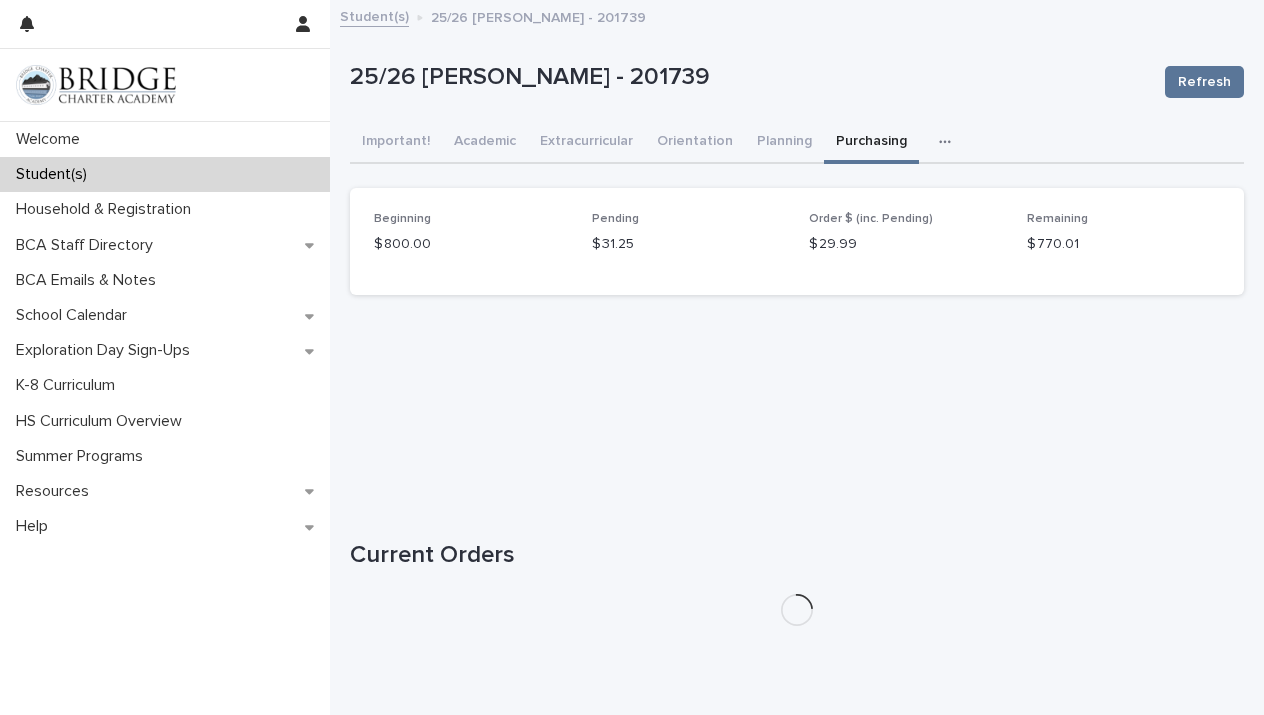 click on "Purchasing" at bounding box center [871, 143] 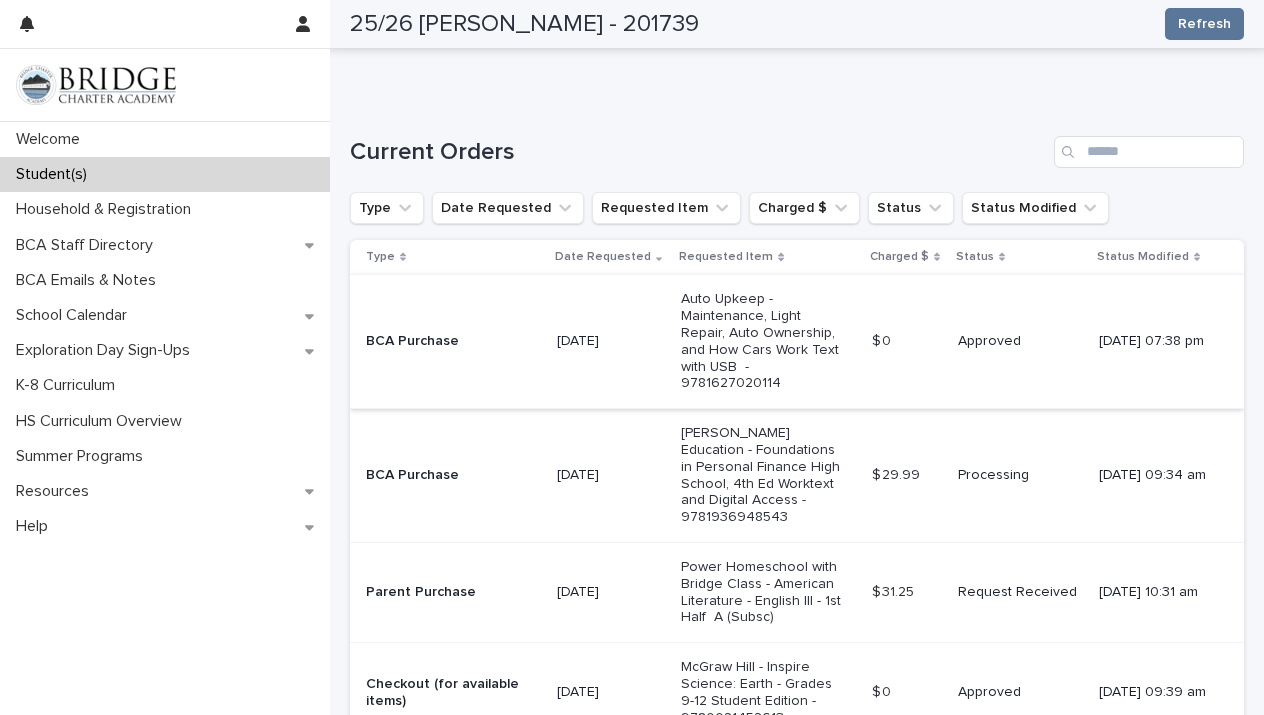 scroll, scrollTop: 406, scrollLeft: 0, axis: vertical 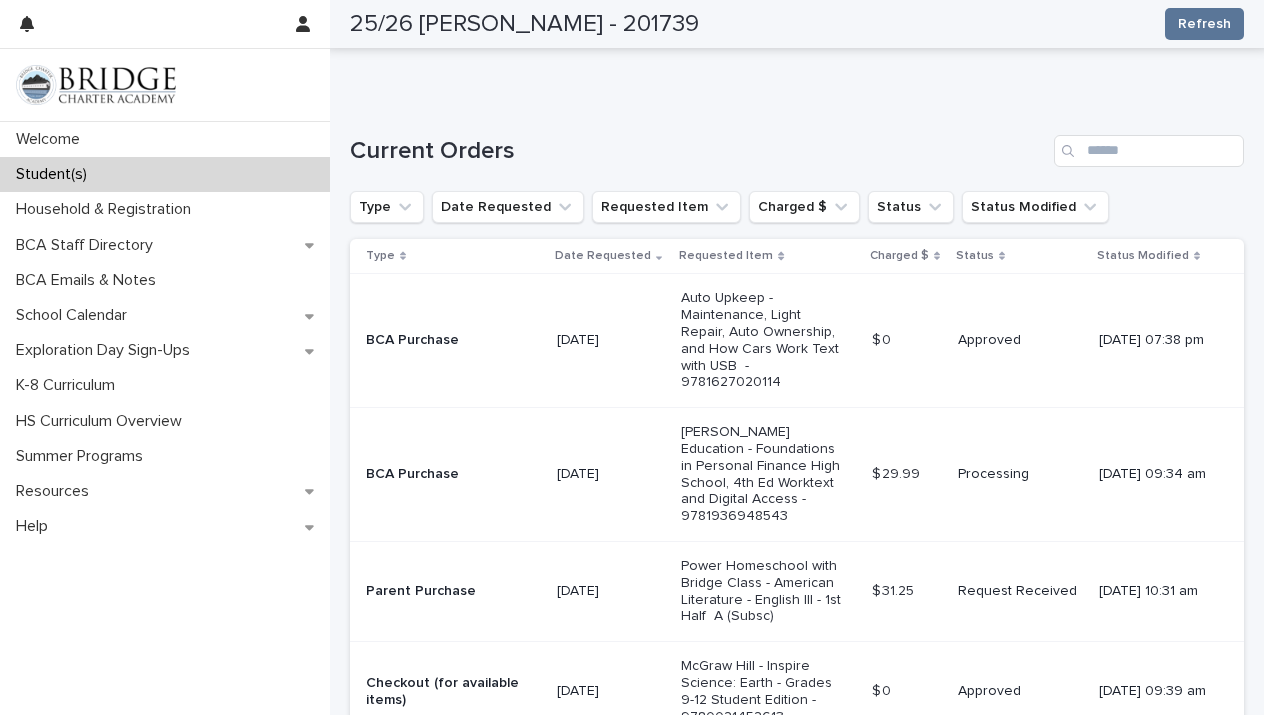 click on "$ 29.99 $ 29.99" at bounding box center (907, 475) 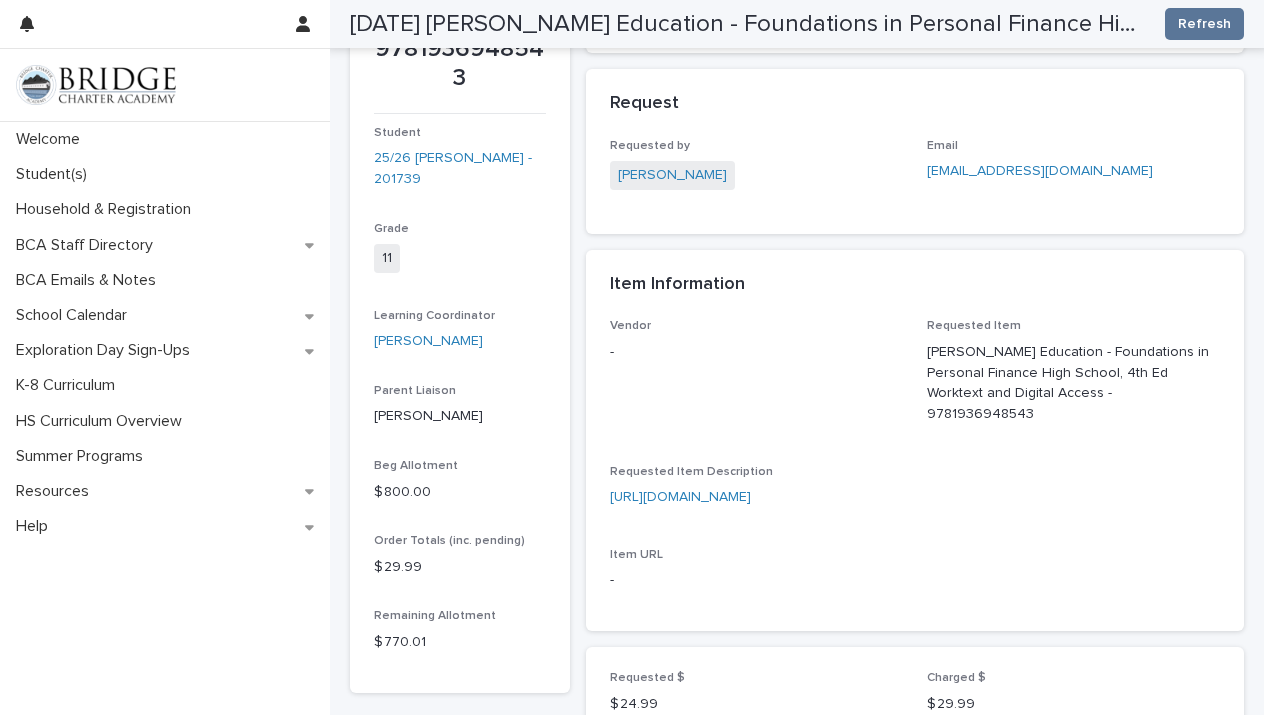 scroll, scrollTop: 349, scrollLeft: 0, axis: vertical 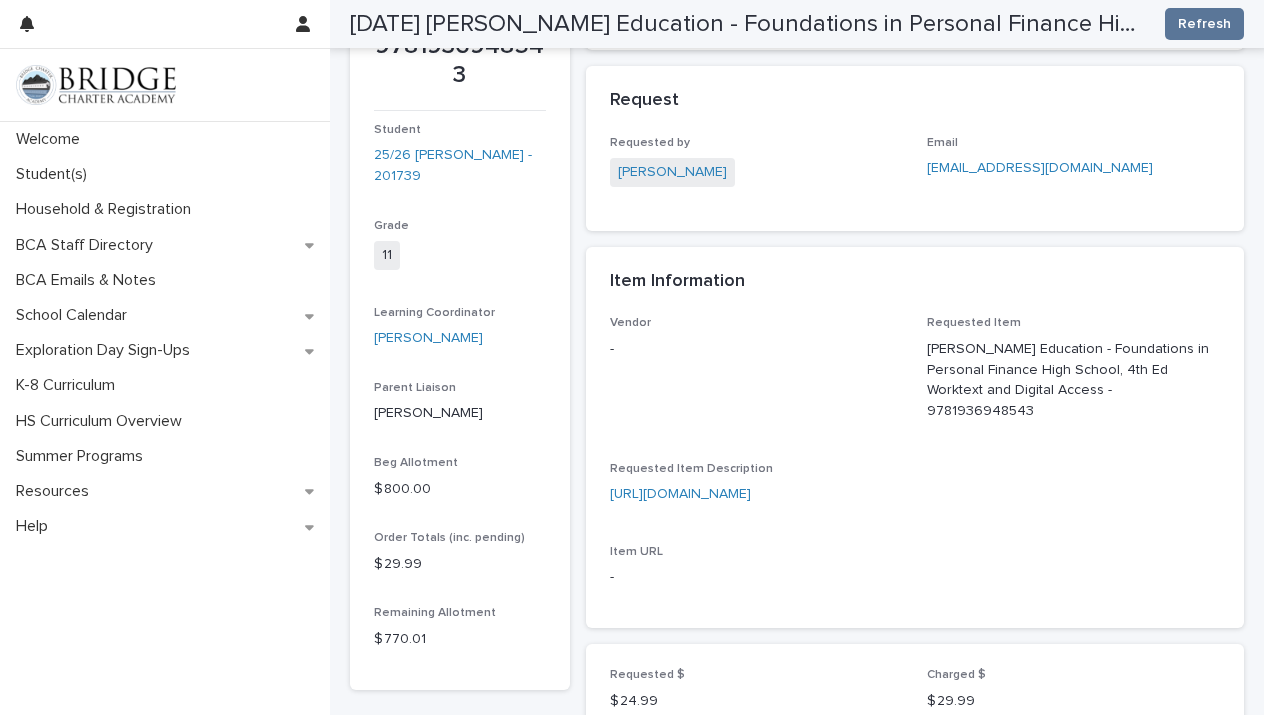click on "[URL][DOMAIN_NAME]" at bounding box center [680, 494] 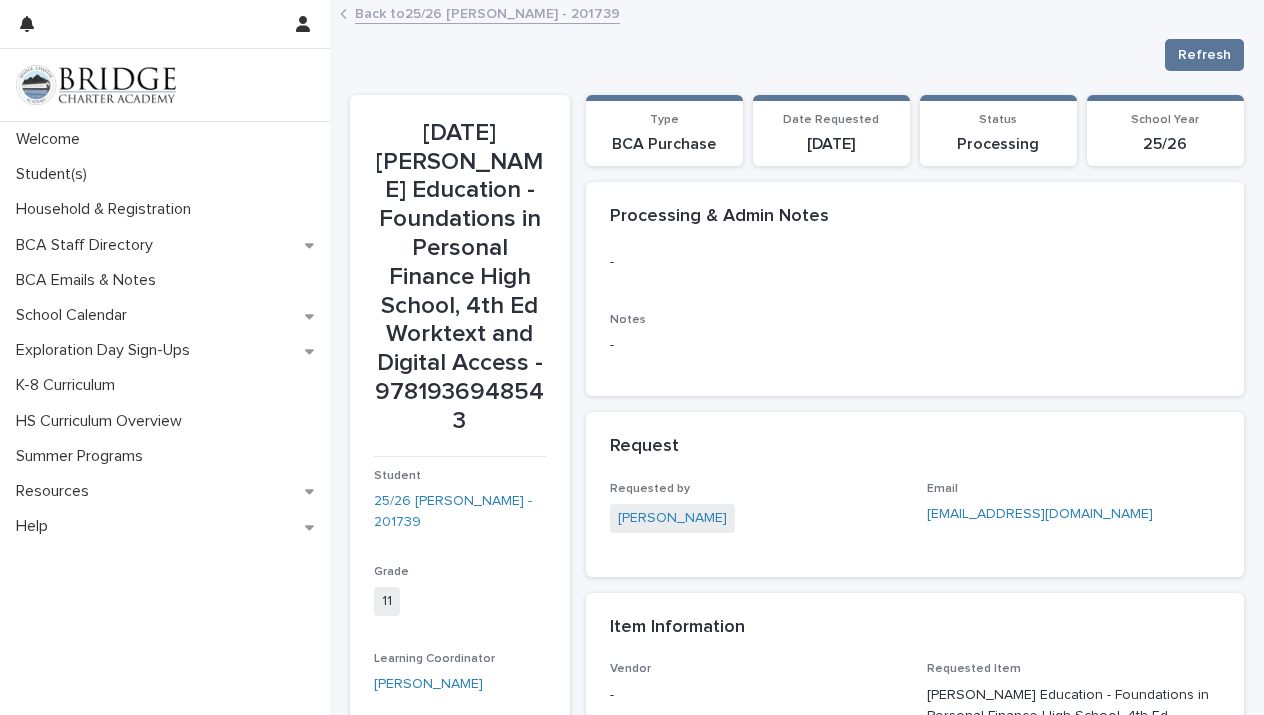 scroll, scrollTop: 4, scrollLeft: 0, axis: vertical 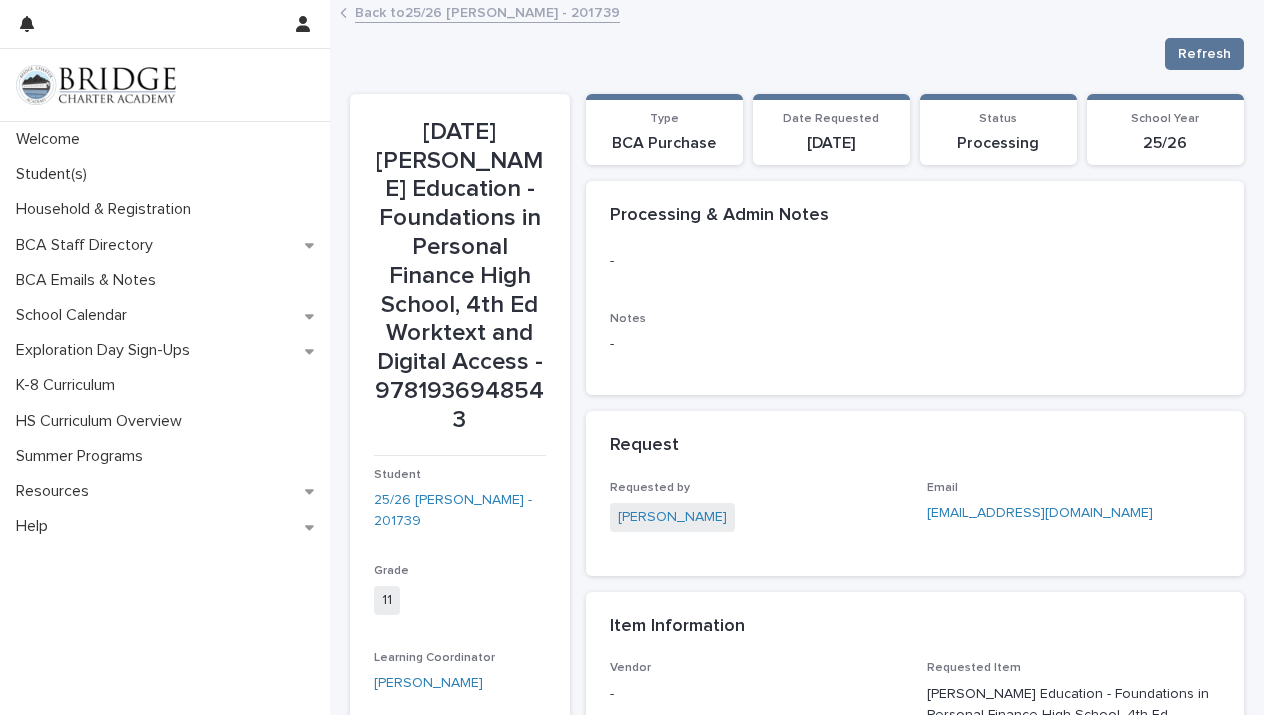 click on "Back to  25/26 [PERSON_NAME] - 201739" at bounding box center [487, 11] 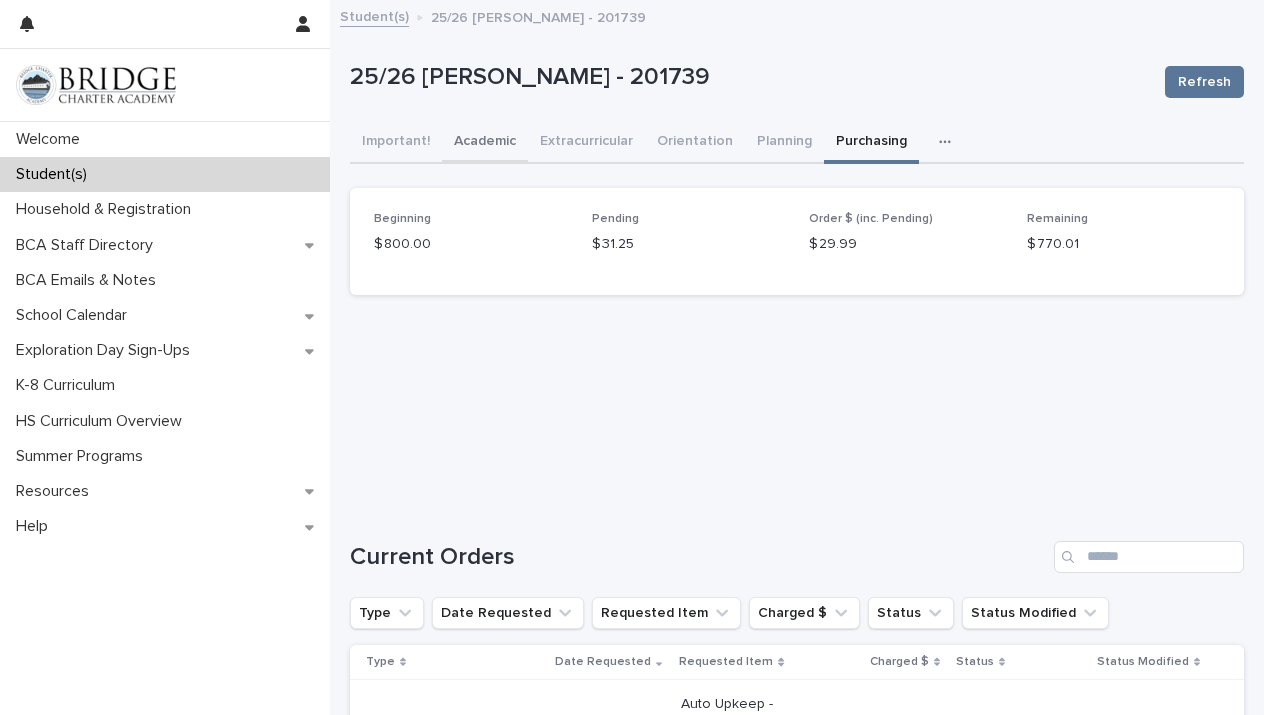 scroll, scrollTop: 0, scrollLeft: 0, axis: both 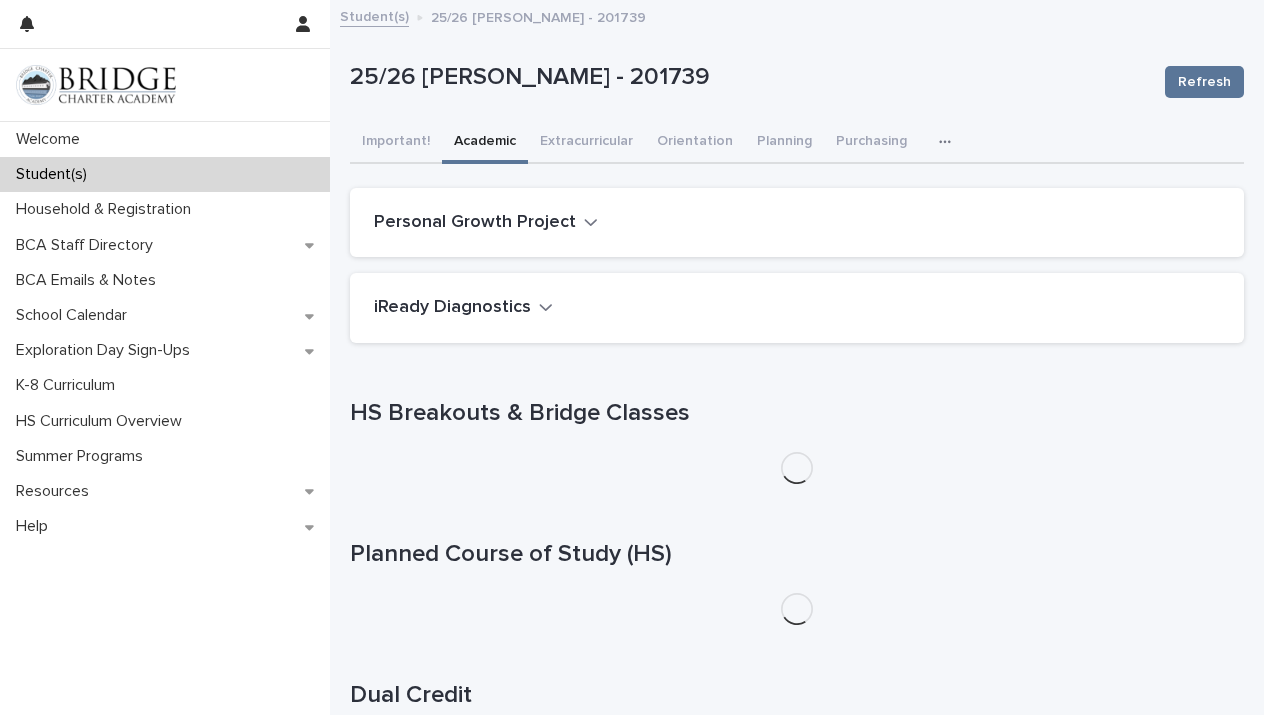 click on "Academic" at bounding box center [485, 143] 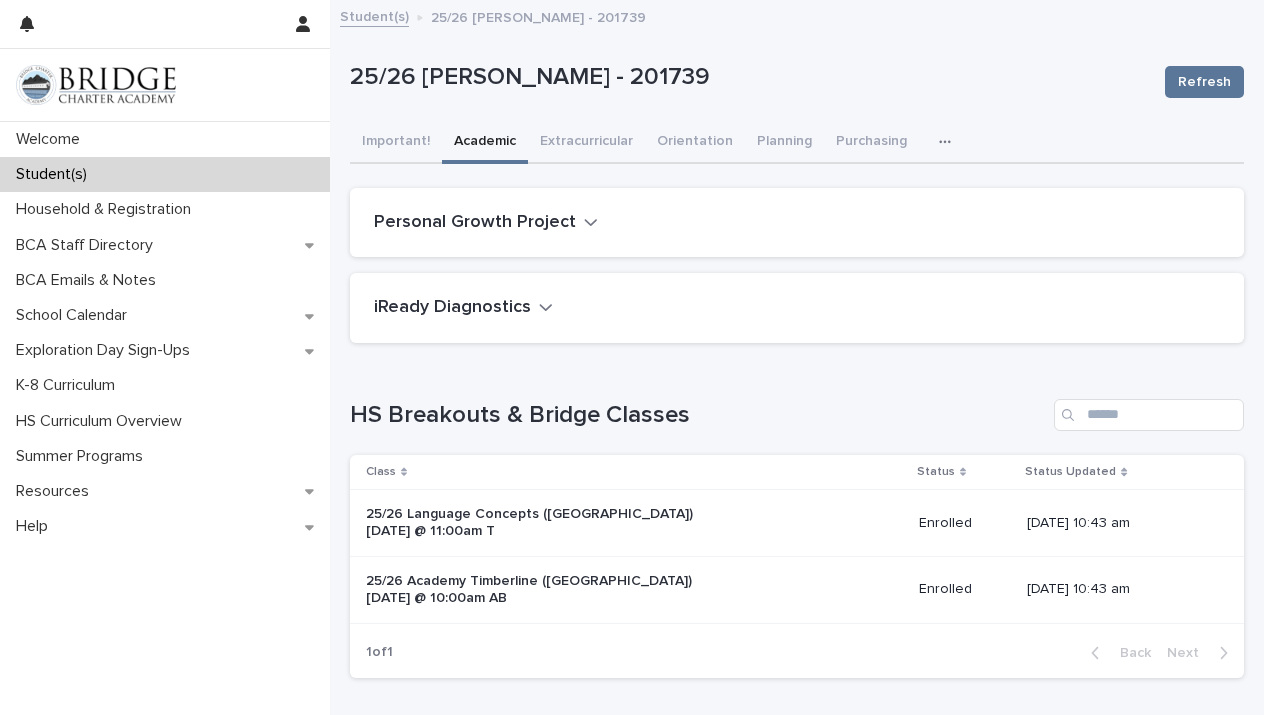 scroll, scrollTop: 0, scrollLeft: 0, axis: both 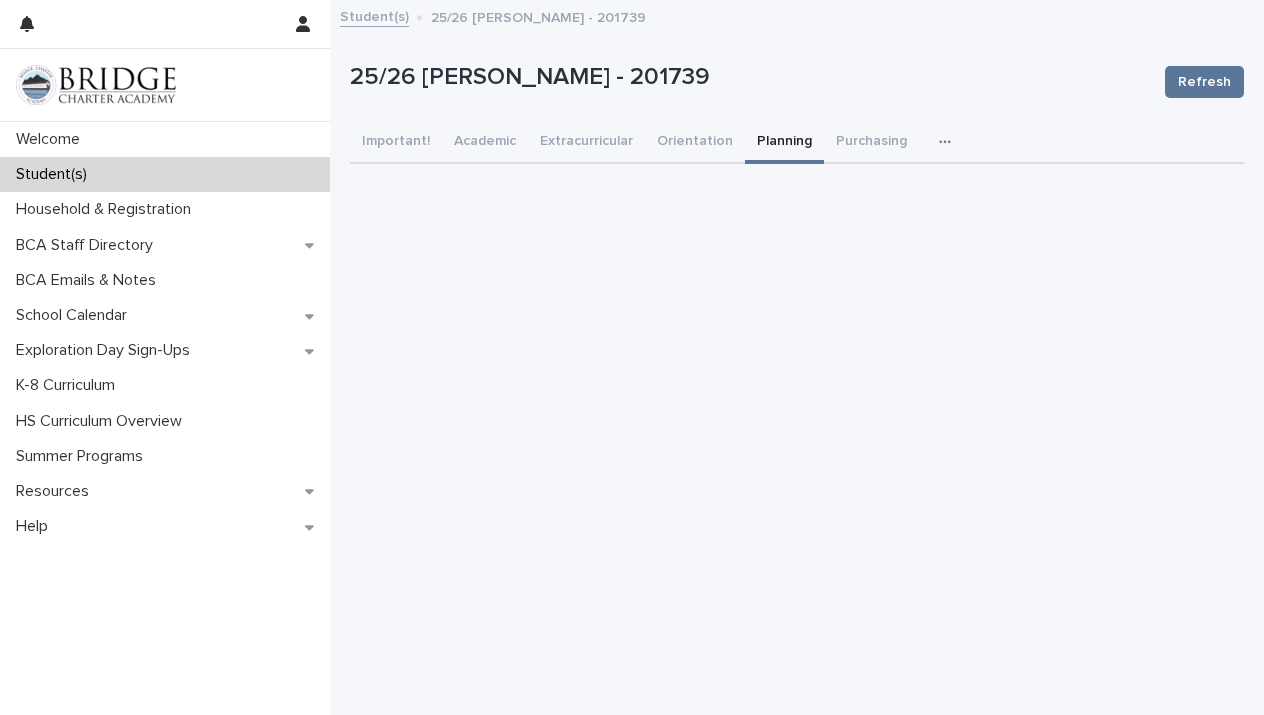 click on "Planning" at bounding box center [784, 143] 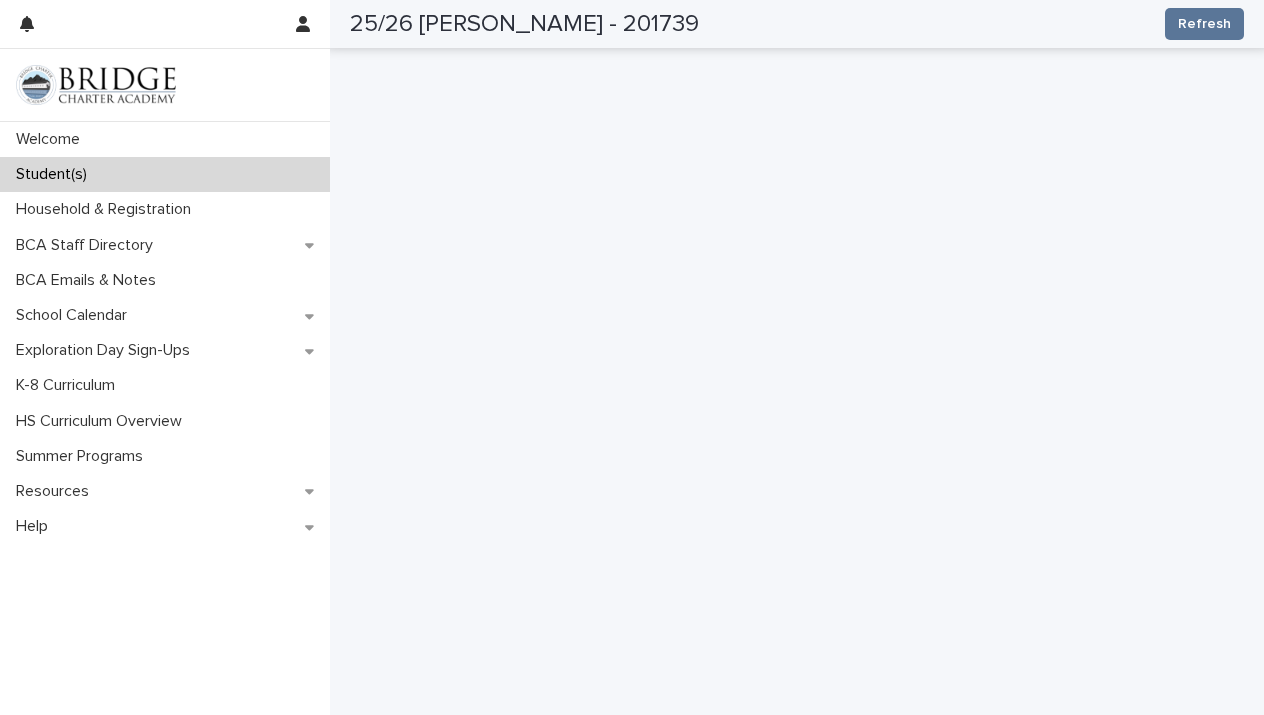 scroll, scrollTop: 353, scrollLeft: 0, axis: vertical 